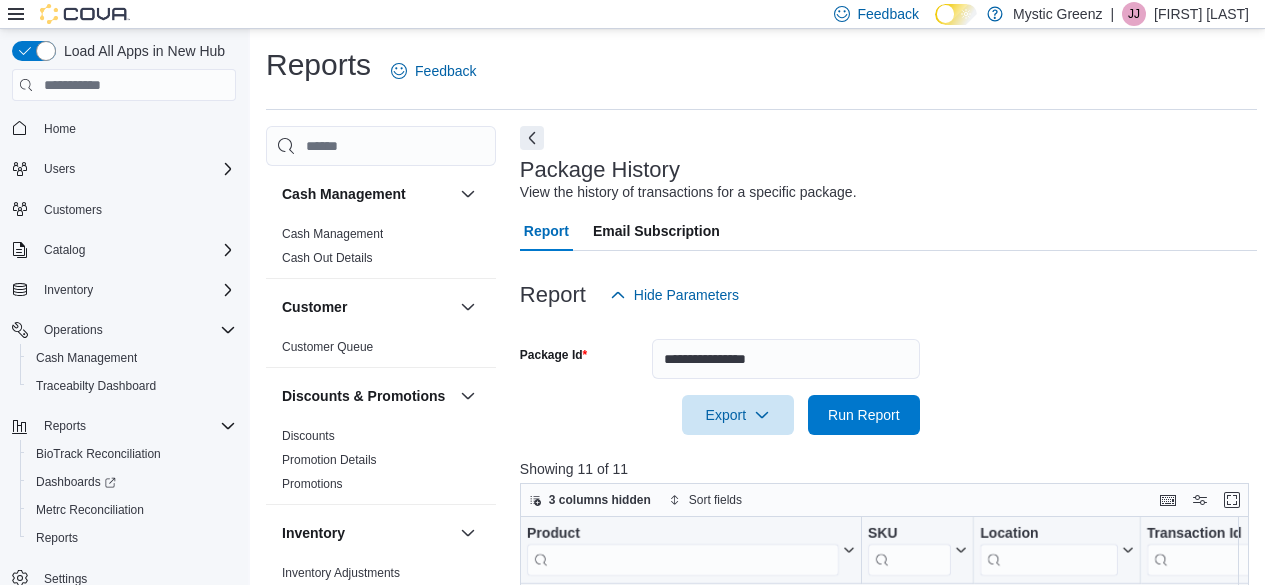 scroll, scrollTop: 382, scrollLeft: 0, axis: vertical 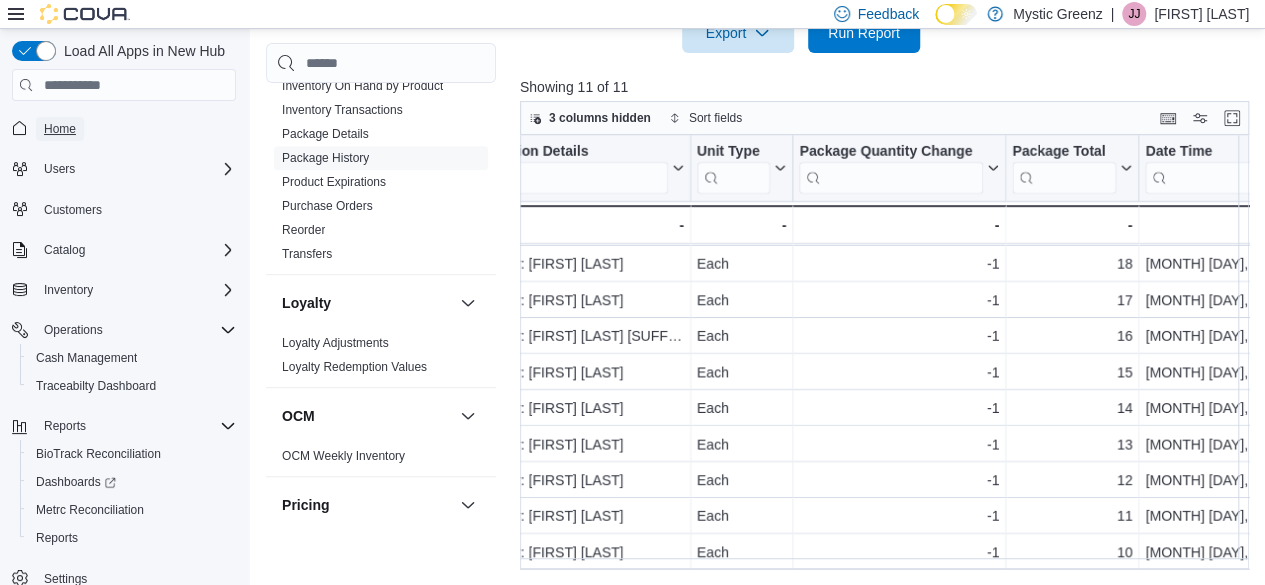 click on "Home" at bounding box center (60, 129) 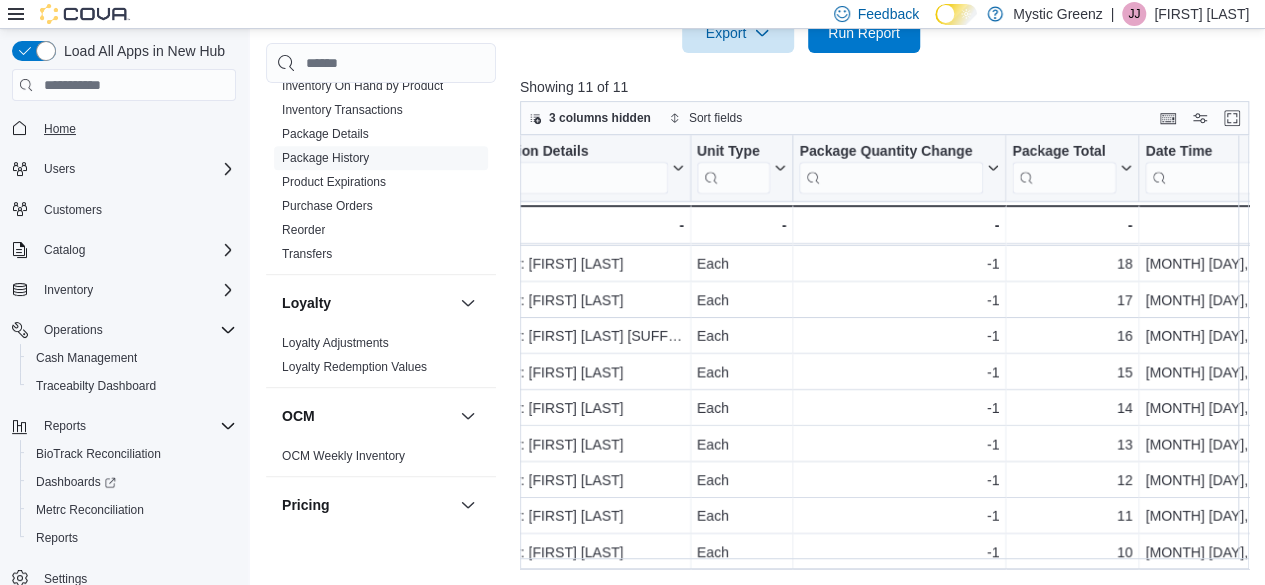 scroll, scrollTop: 0, scrollLeft: 0, axis: both 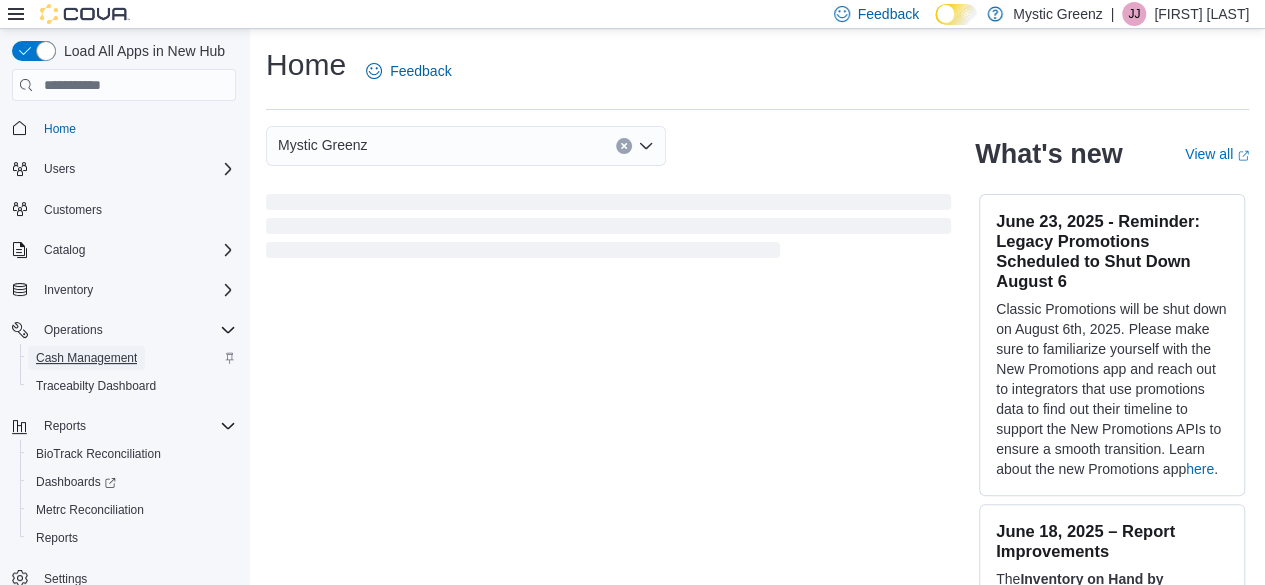 click on "Cash Management" at bounding box center [86, 358] 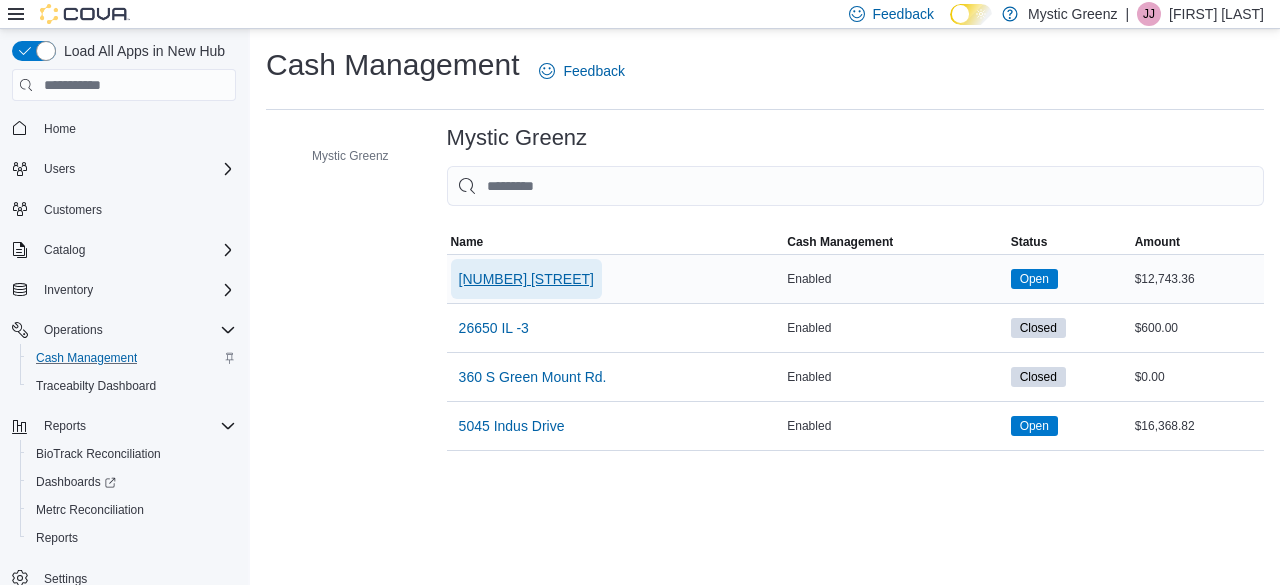 click on "[NUMBER] [STREET]" at bounding box center (526, 279) 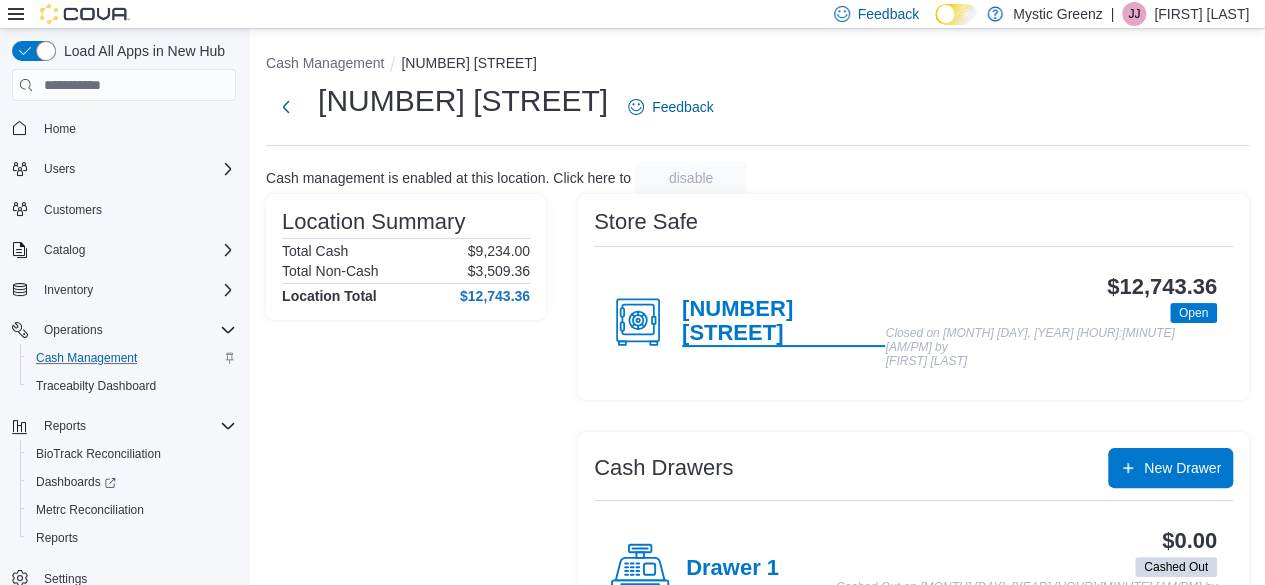click on "[NUMBER] [STREET]" at bounding box center (784, 322) 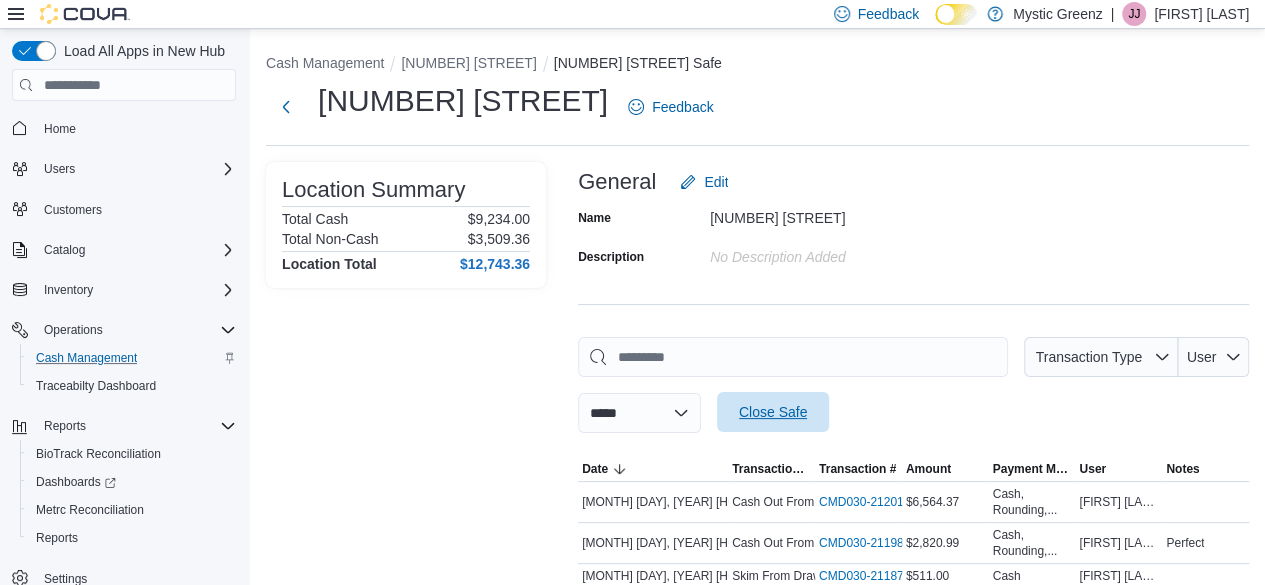 click on "Close Safe" at bounding box center (773, 412) 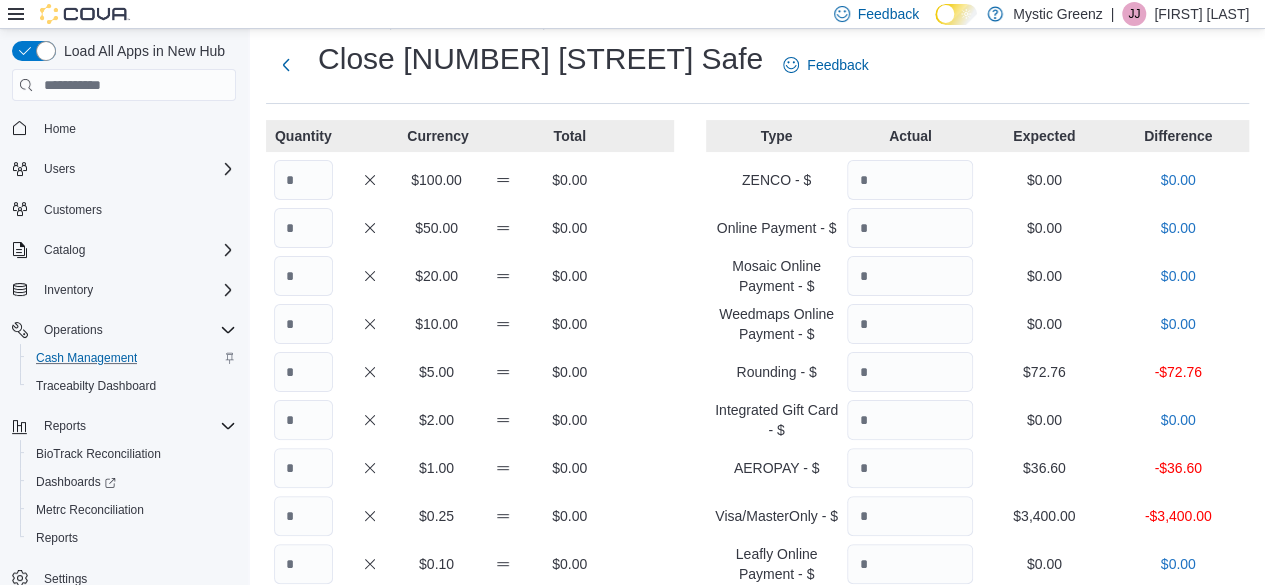 scroll, scrollTop: 33, scrollLeft: 0, axis: vertical 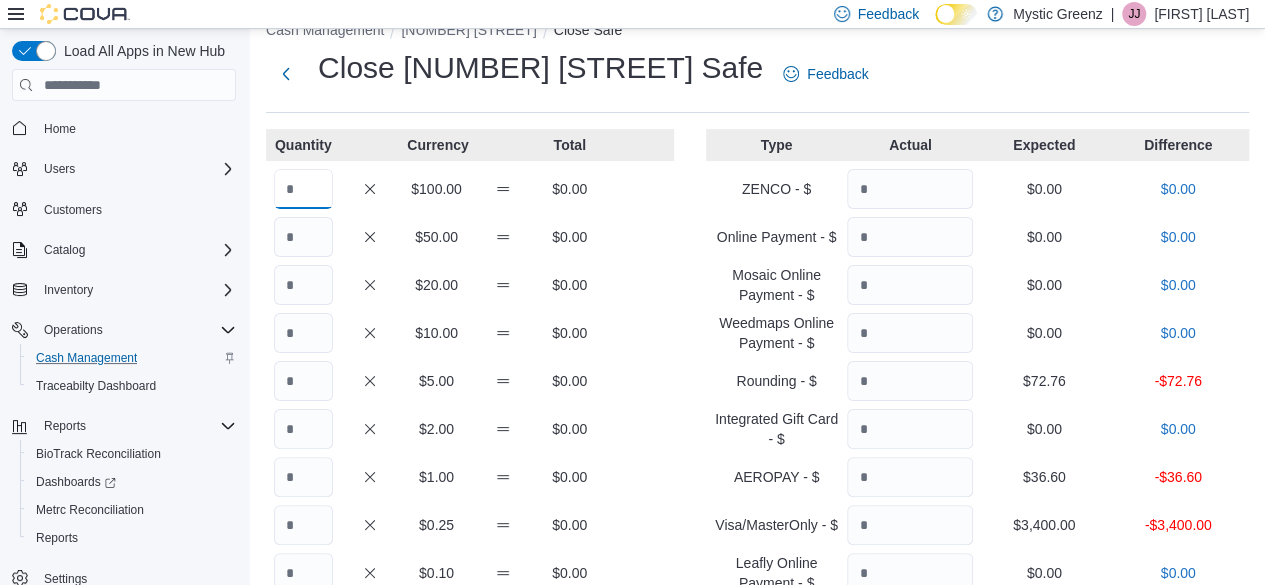 click at bounding box center [303, 189] 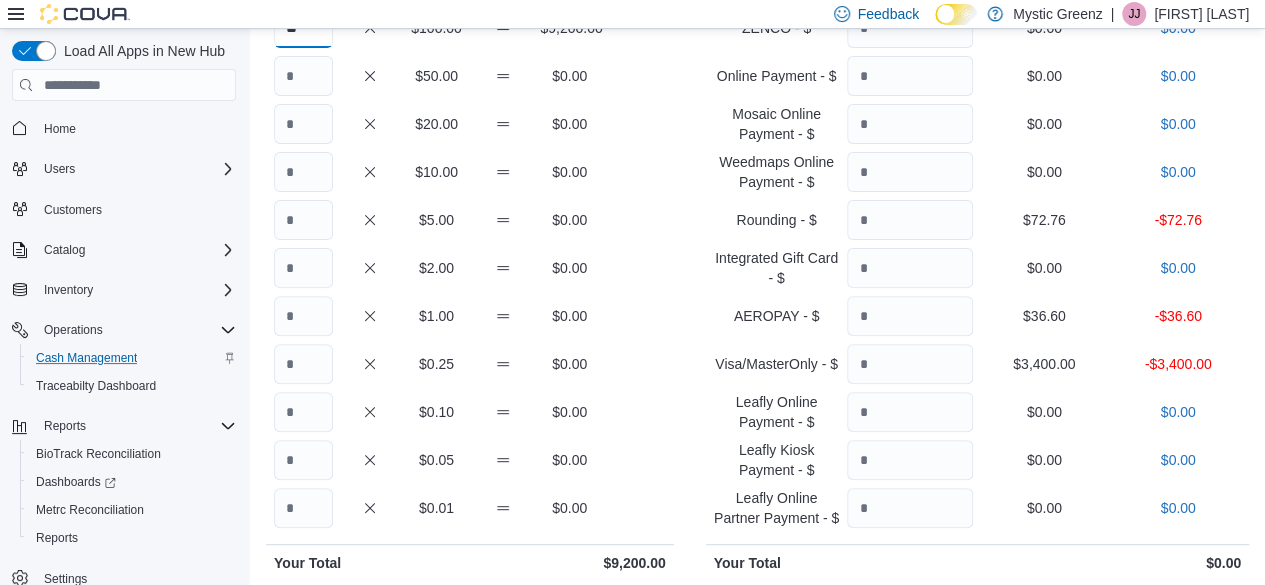 scroll, scrollTop: 192, scrollLeft: 0, axis: vertical 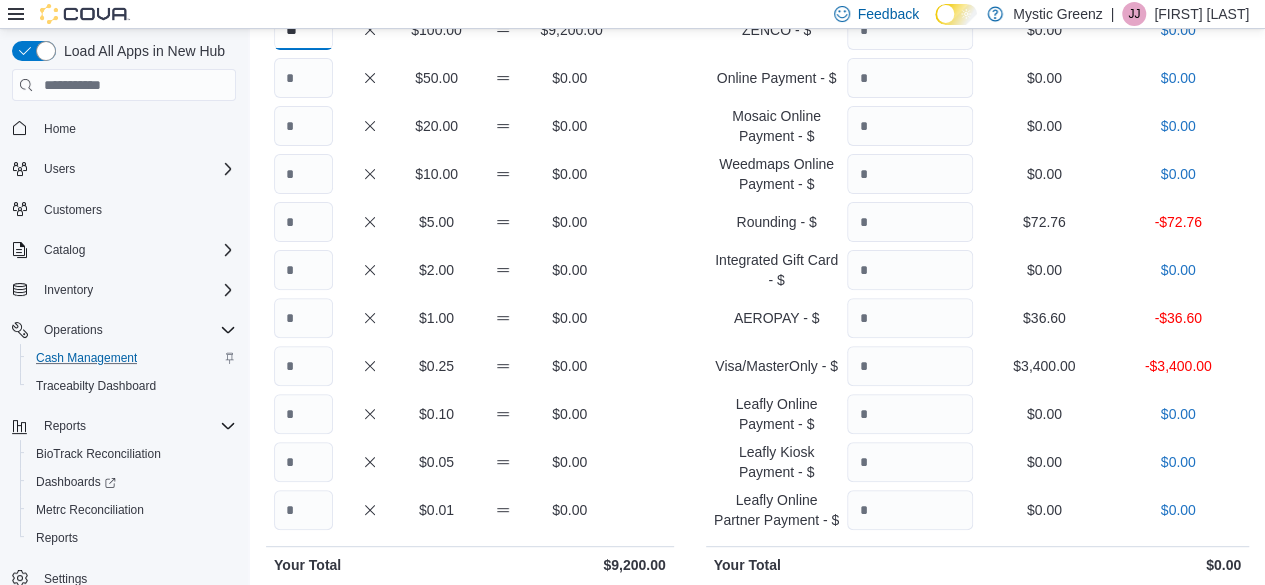 type on "**" 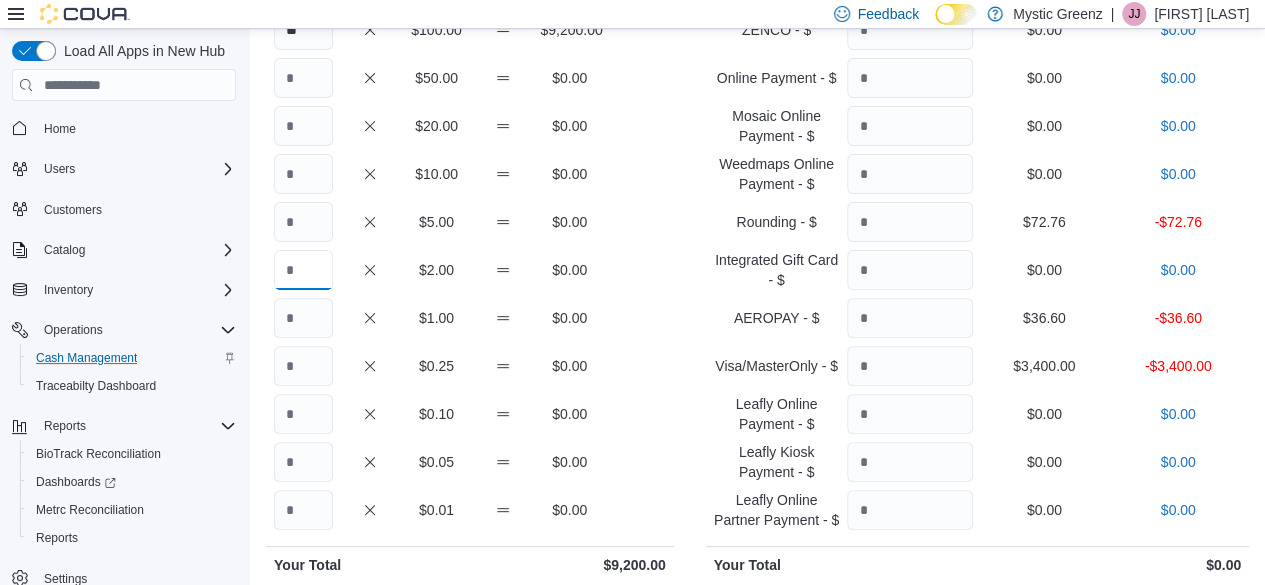 click at bounding box center [303, 270] 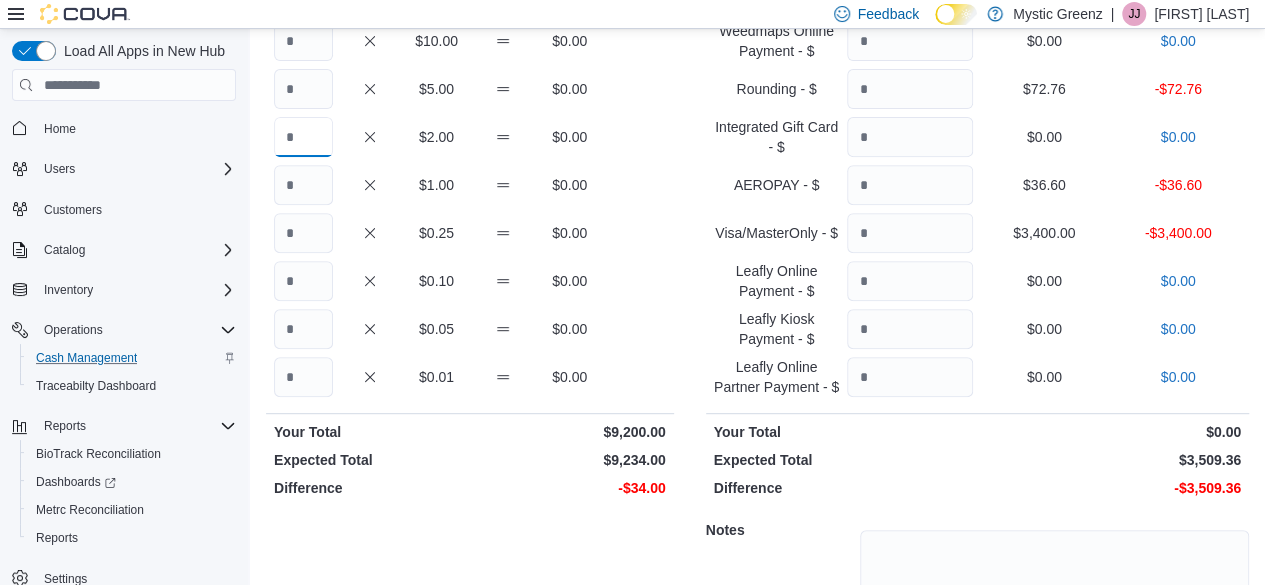 scroll, scrollTop: 326, scrollLeft: 0, axis: vertical 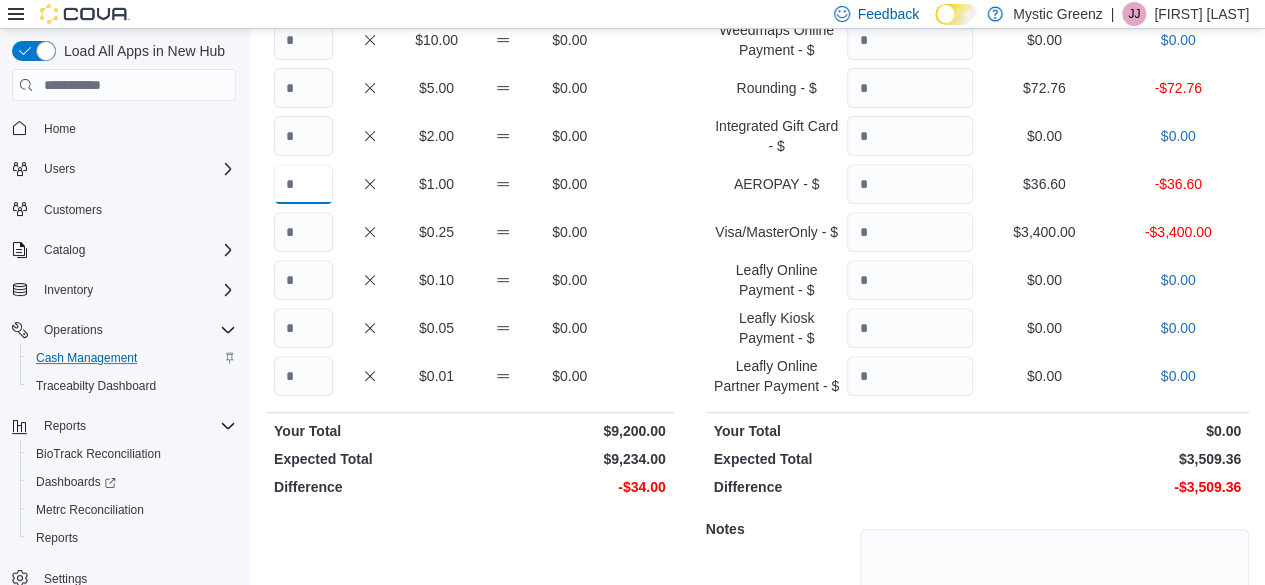 click at bounding box center (303, 184) 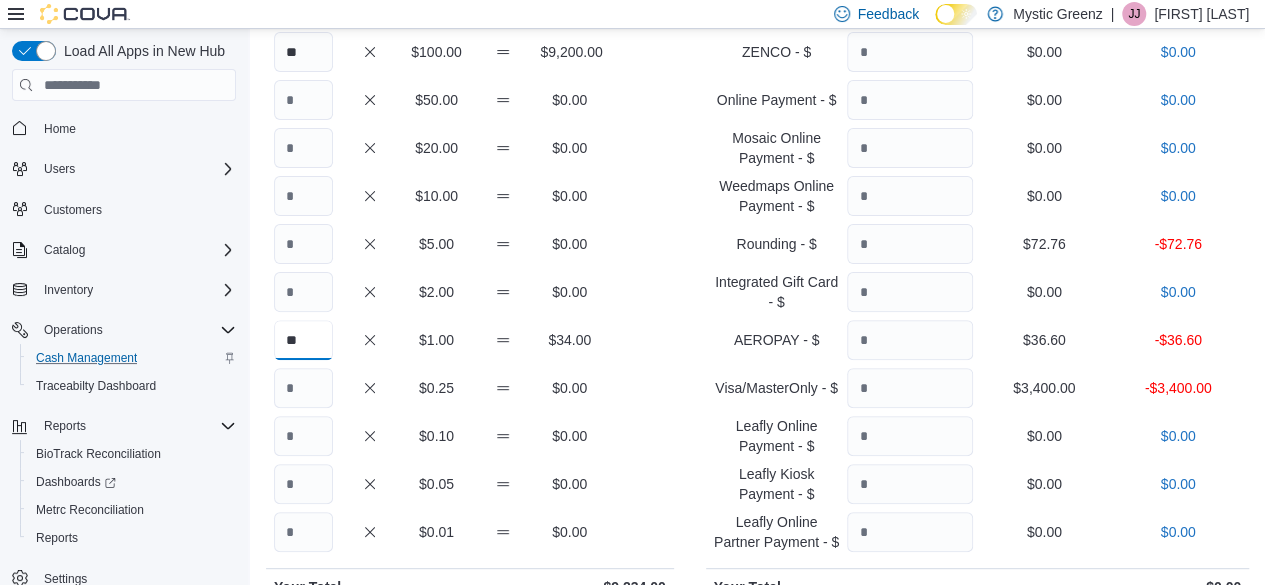 scroll, scrollTop: 148, scrollLeft: 0, axis: vertical 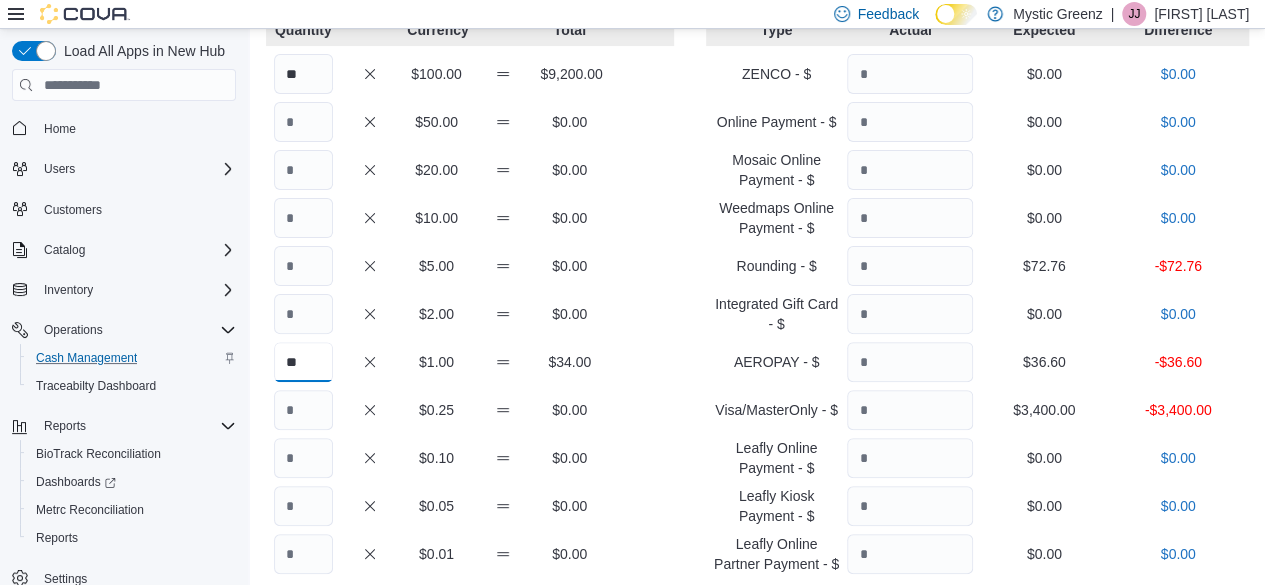 type on "**" 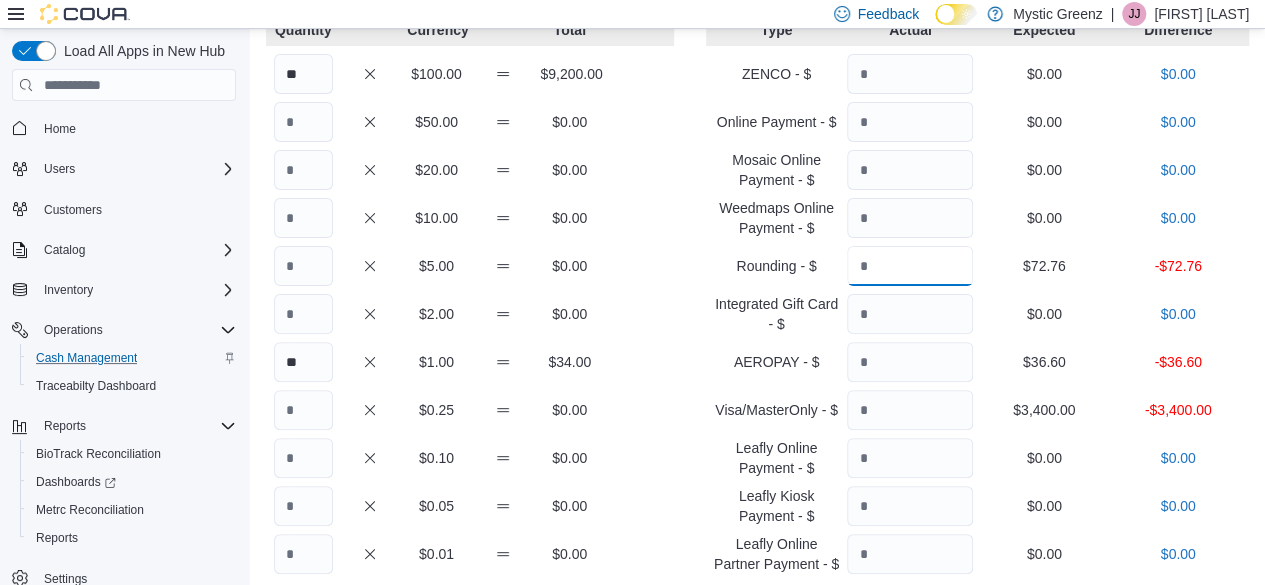 click at bounding box center [910, 266] 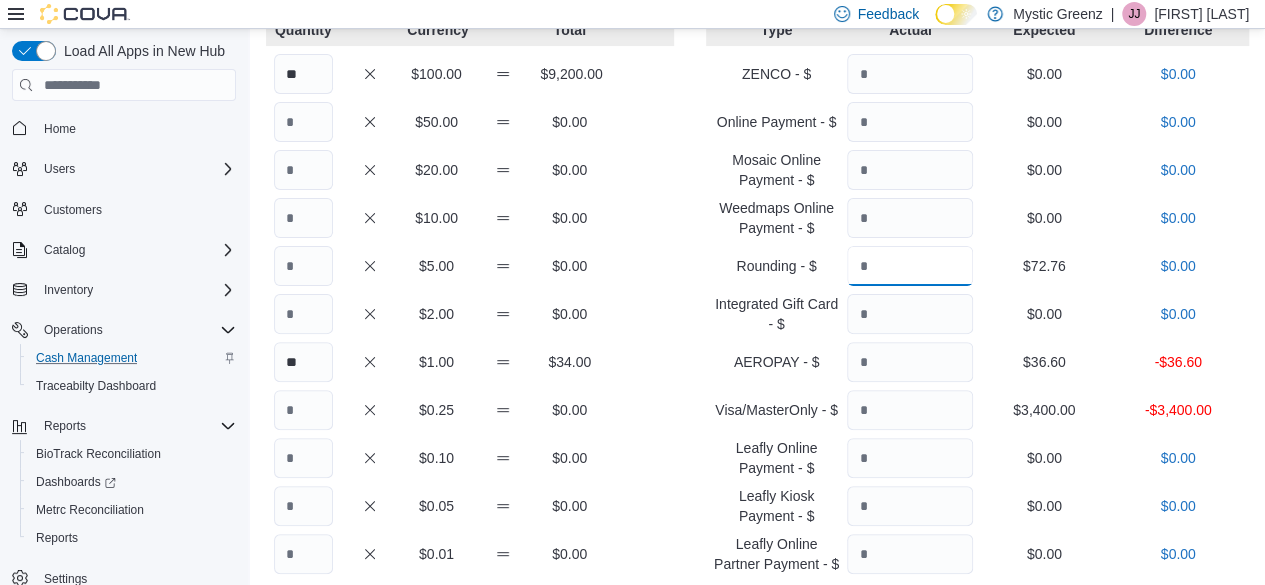 type on "*****" 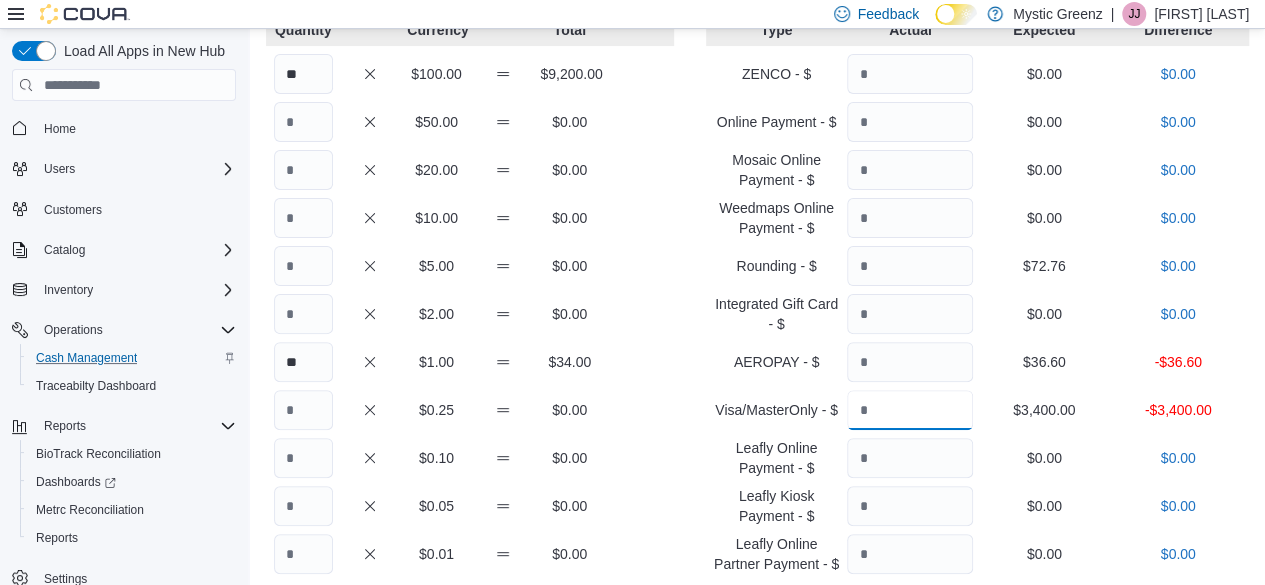 click at bounding box center (910, 410) 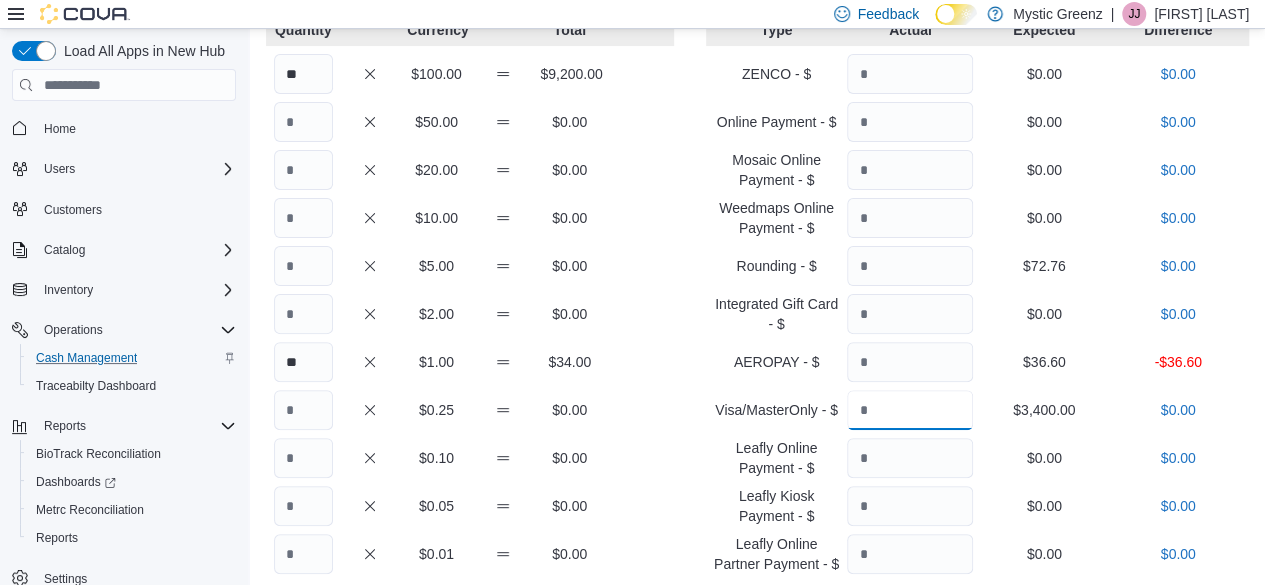 type on "****" 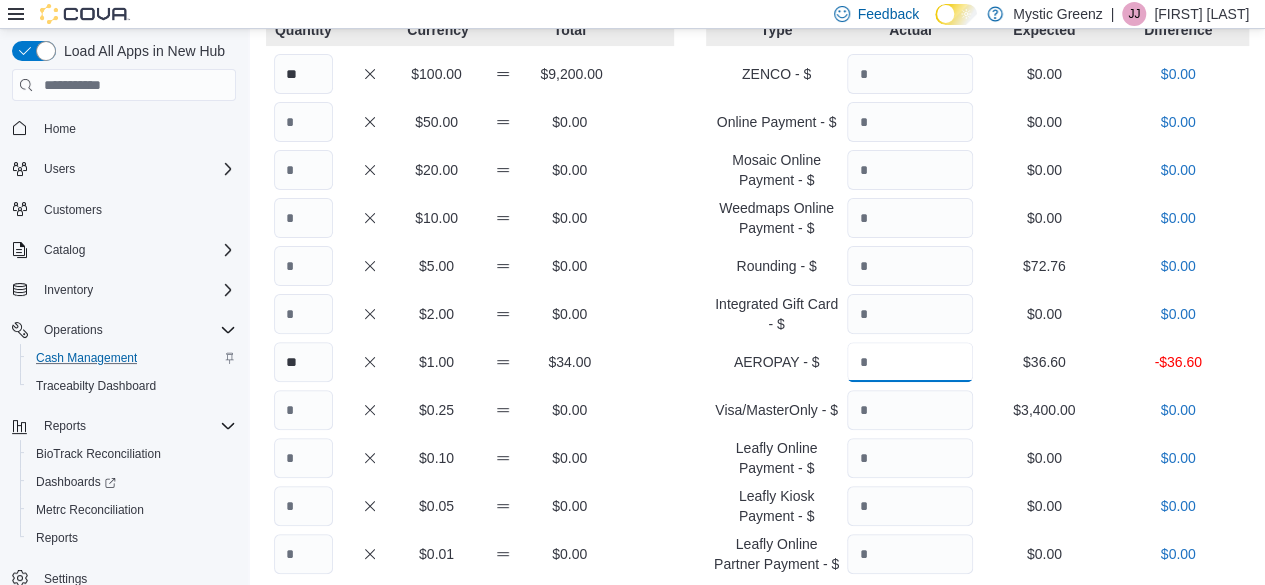 click at bounding box center [910, 362] 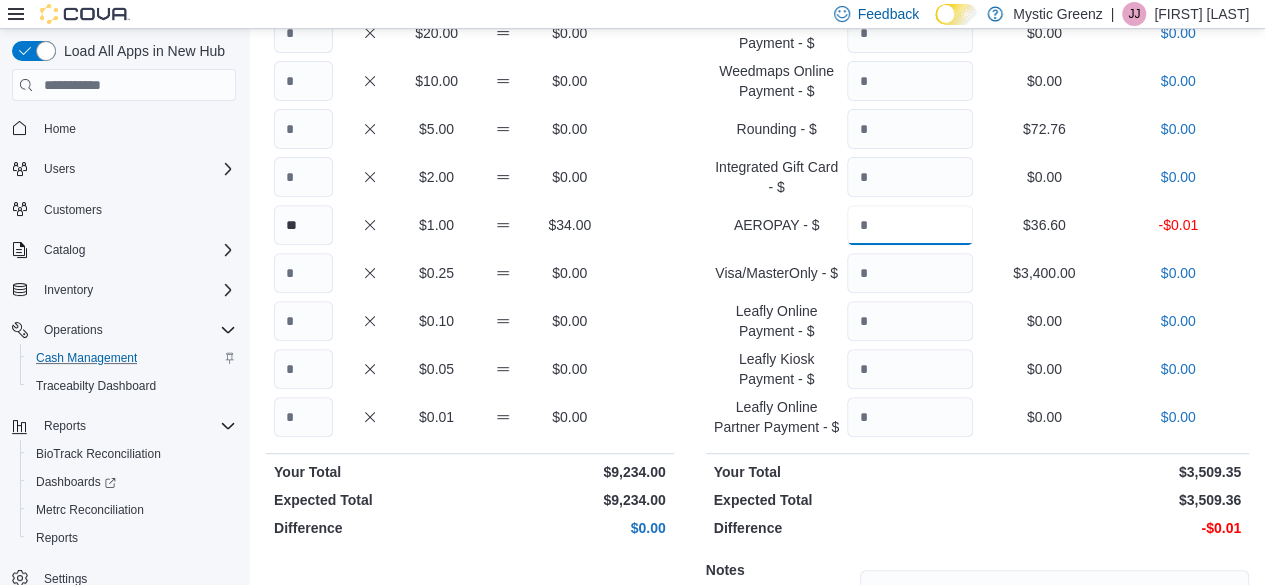 scroll, scrollTop: 283, scrollLeft: 0, axis: vertical 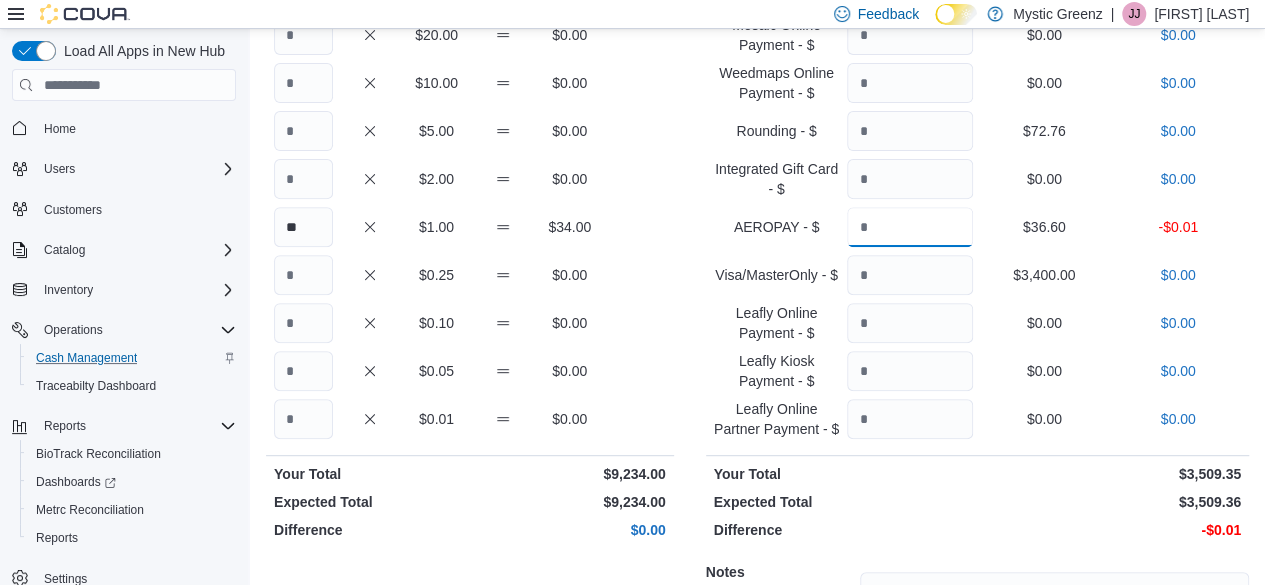 click on "*****" at bounding box center (910, 227) 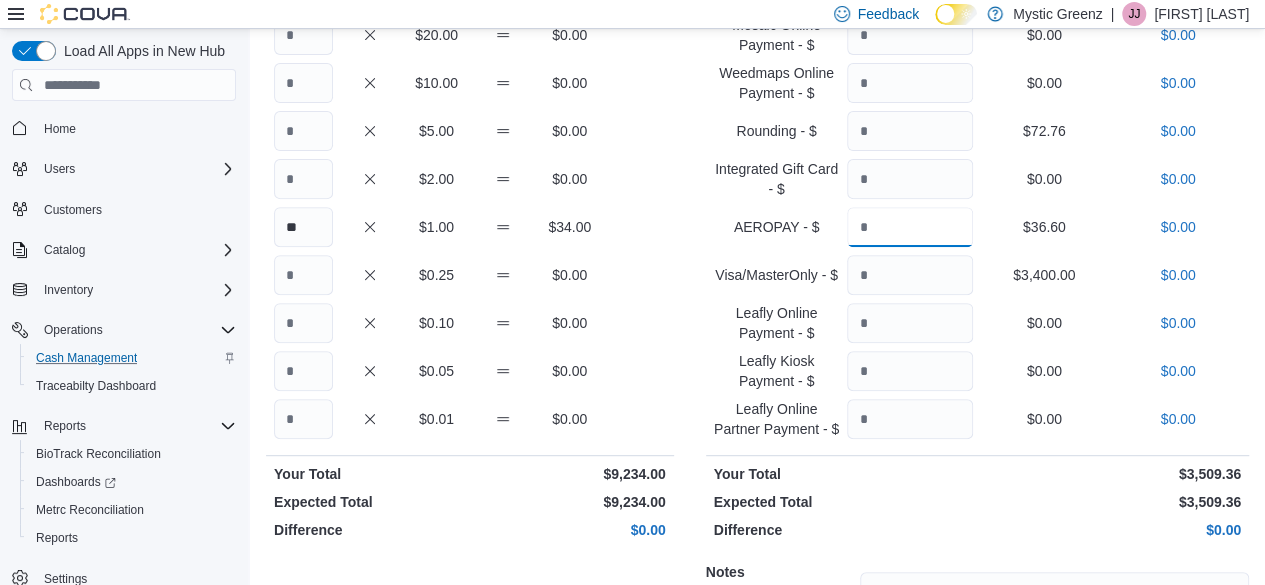 type on "*****" 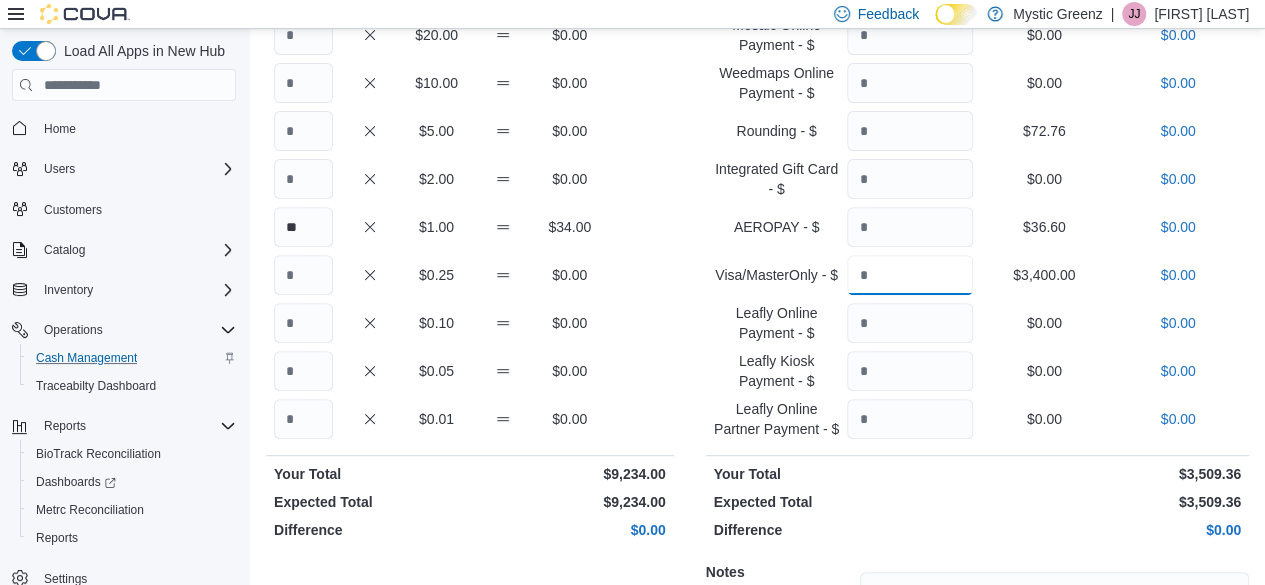 click on "****" at bounding box center [910, 275] 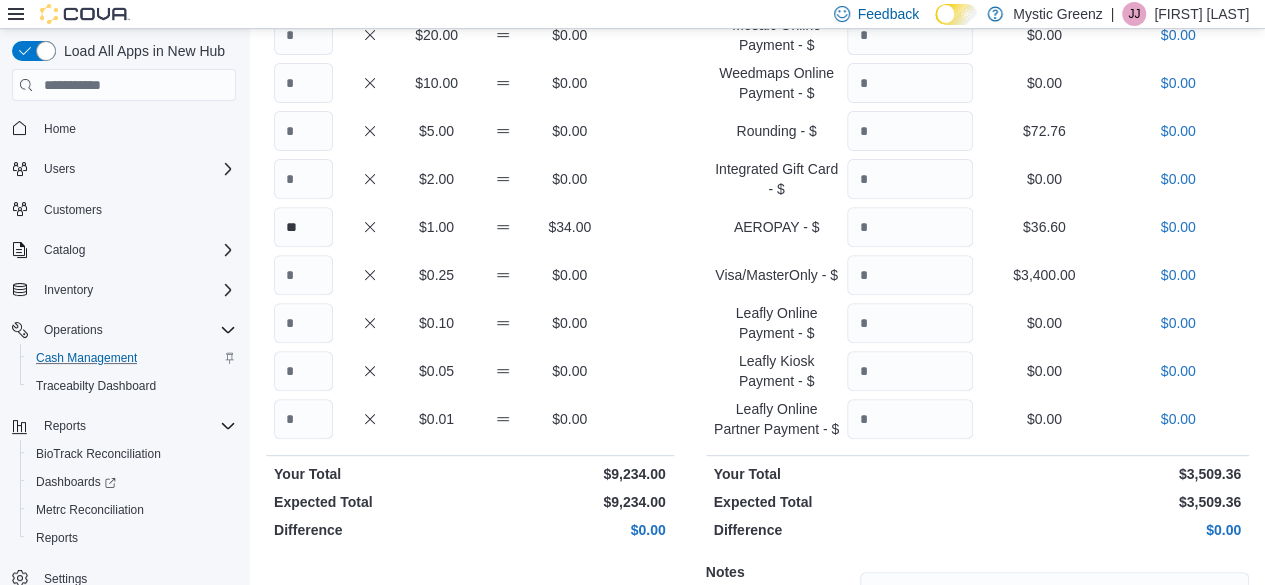 click on "Difference" at bounding box center [844, 530] 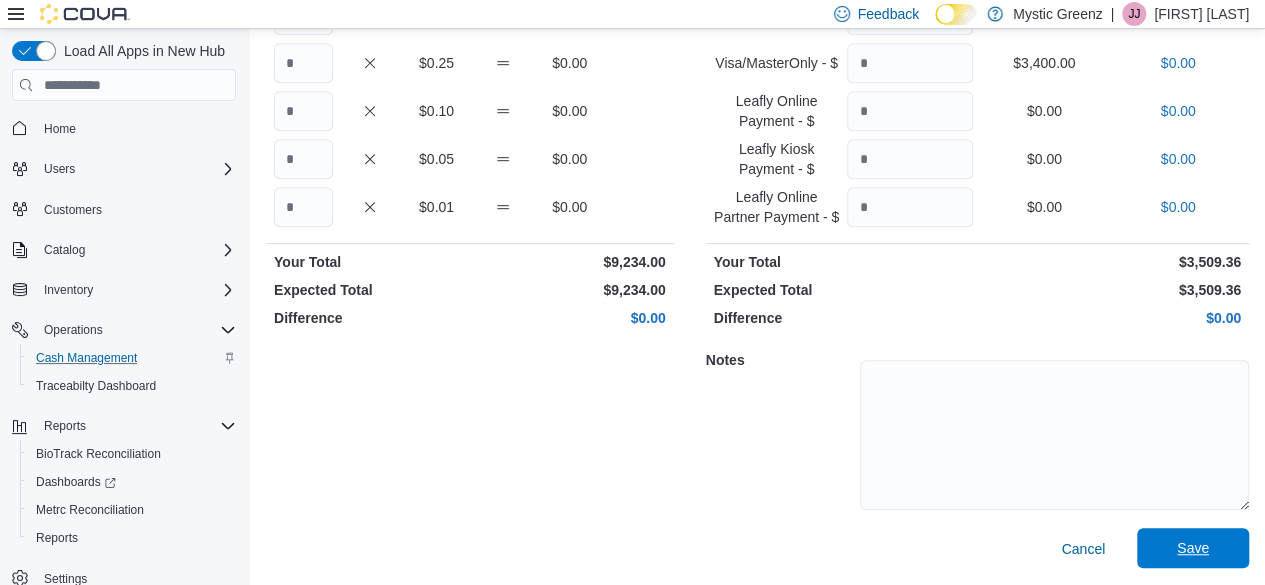 click on "Cancel Save" at bounding box center [977, 549] 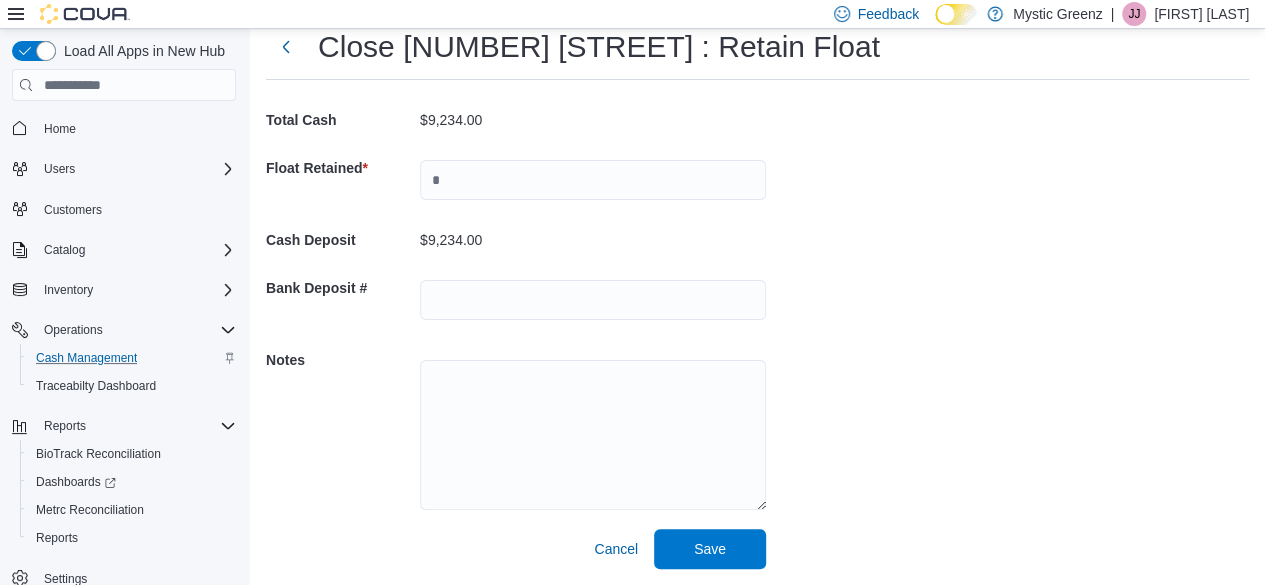 scroll, scrollTop: 66, scrollLeft: 0, axis: vertical 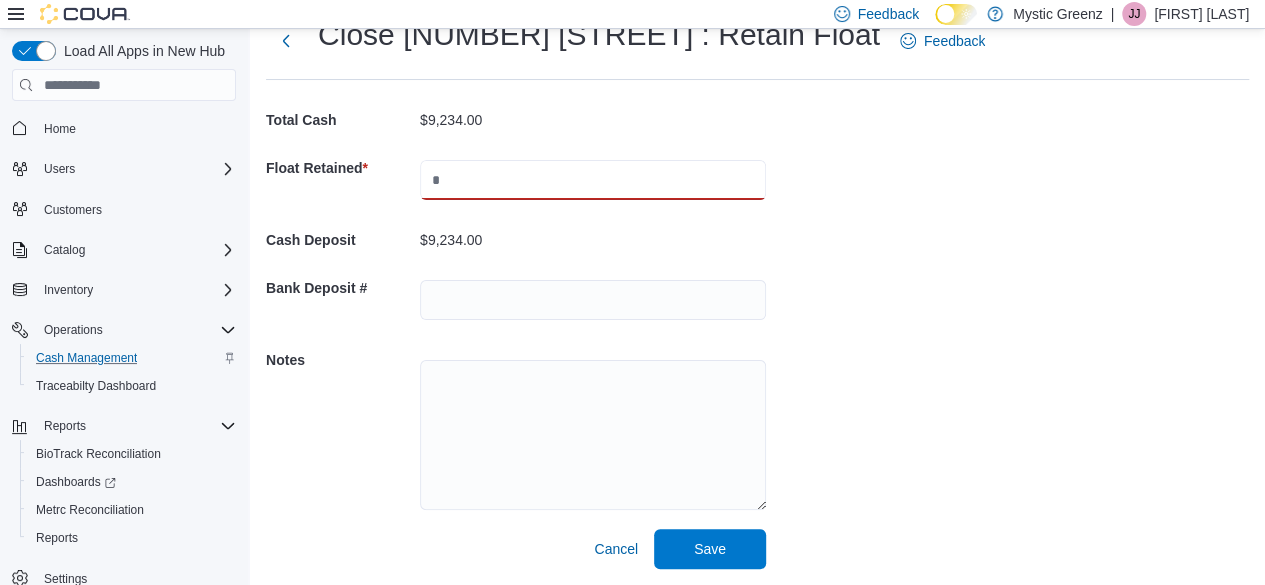 click at bounding box center [593, 180] 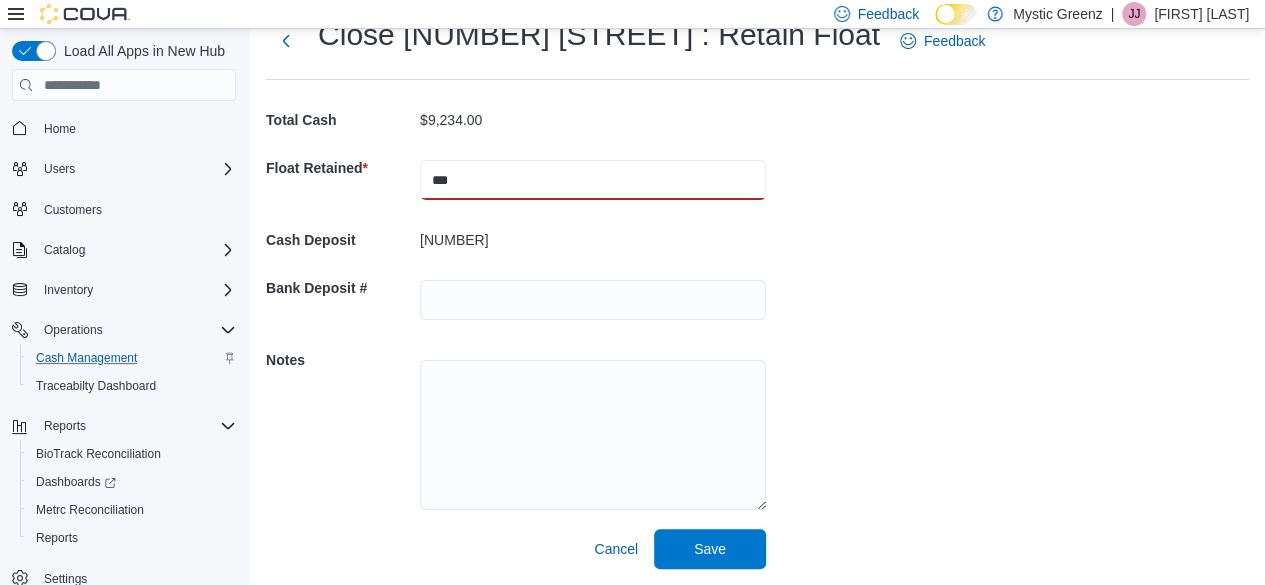 type on "***" 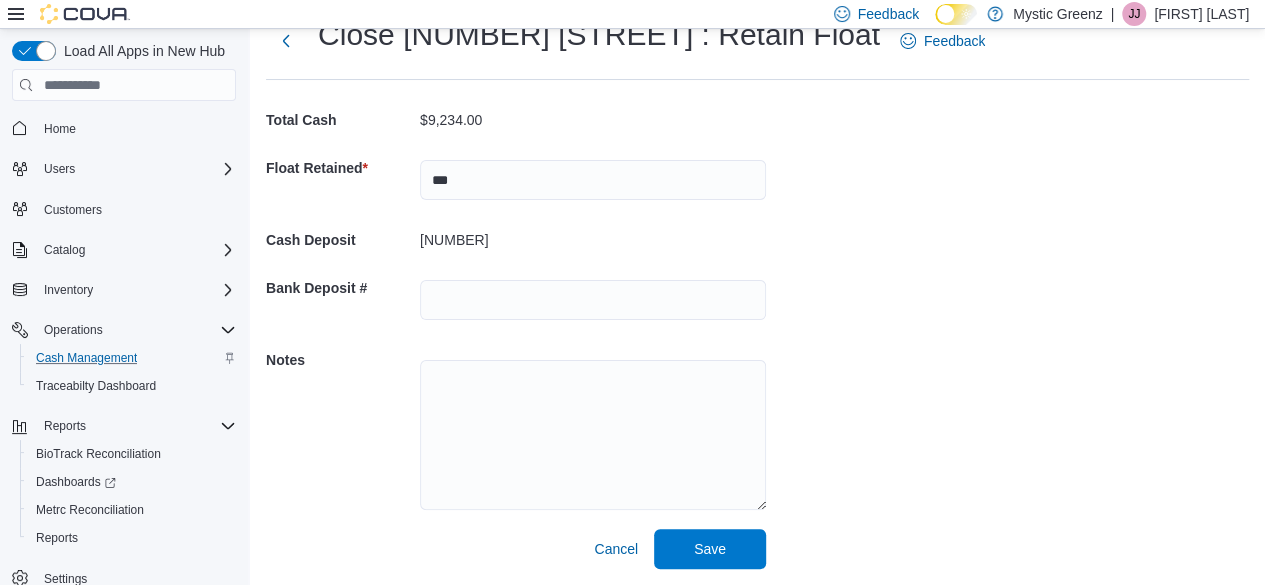 drag, startPoint x: 428, startPoint y: 237, endPoint x: 512, endPoint y: 229, distance: 84.38009 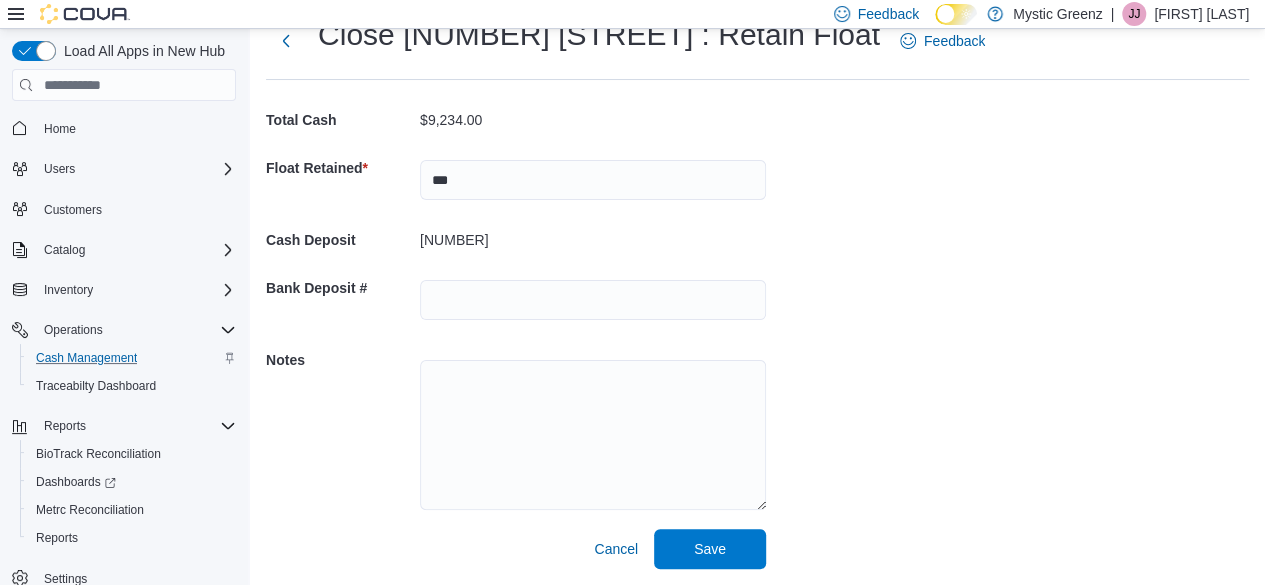 copy on "8,634.00" 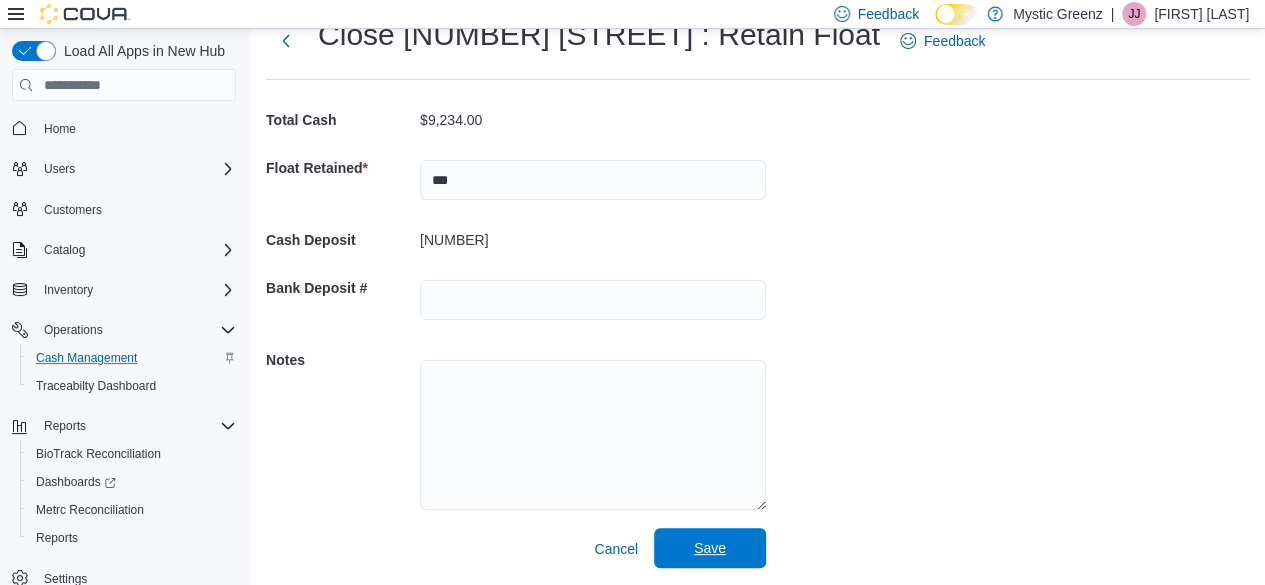 click on "Save" at bounding box center [710, 548] 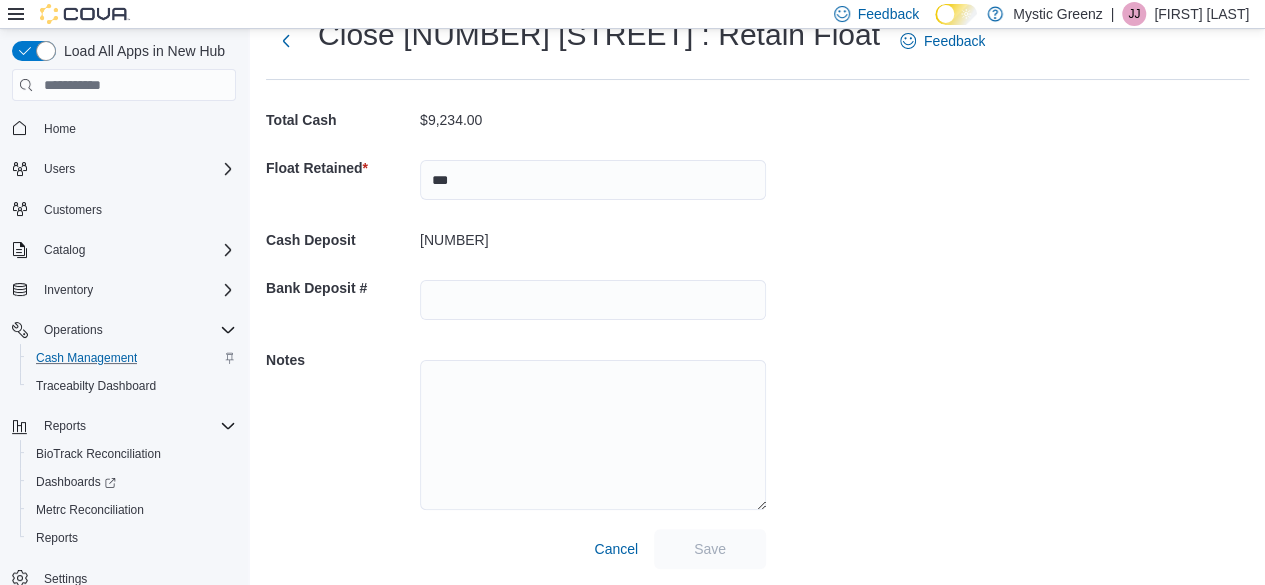 scroll, scrollTop: 8, scrollLeft: 0, axis: vertical 